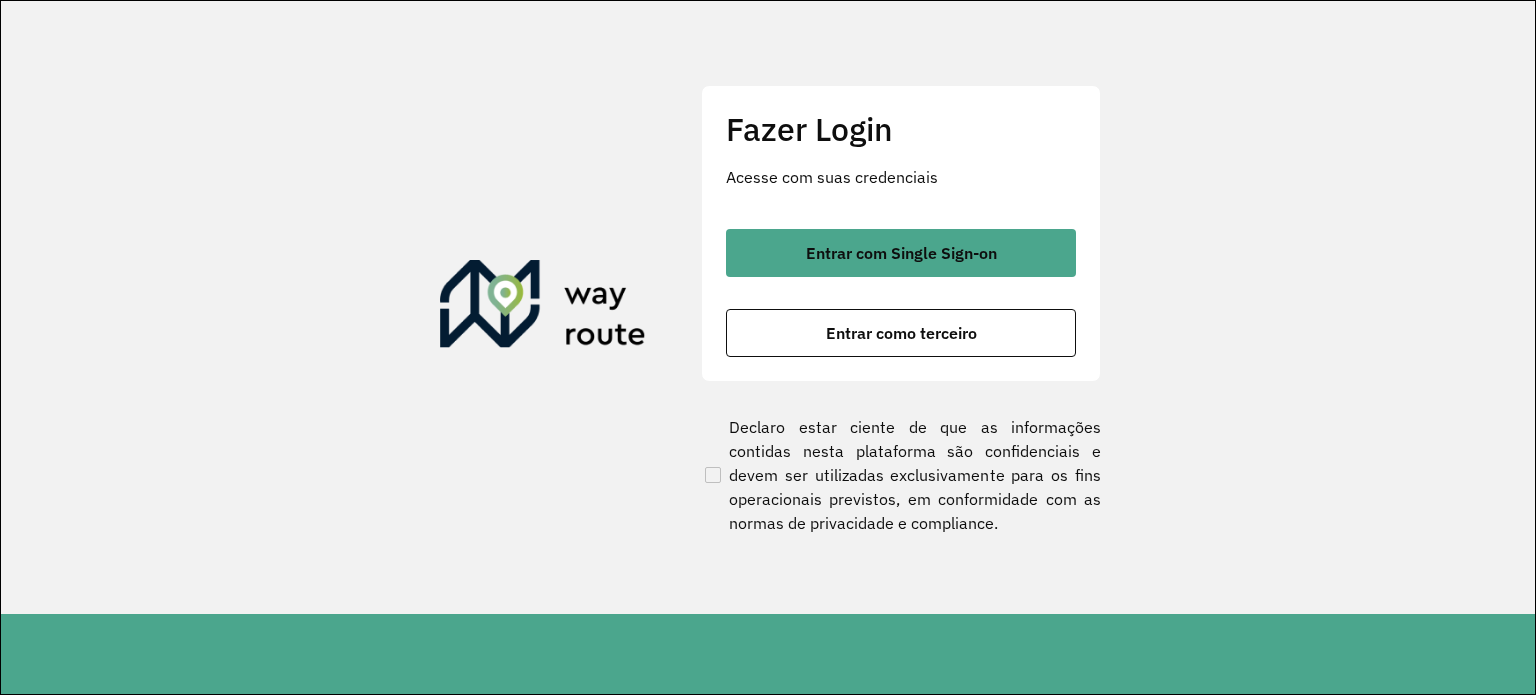 scroll, scrollTop: 0, scrollLeft: 0, axis: both 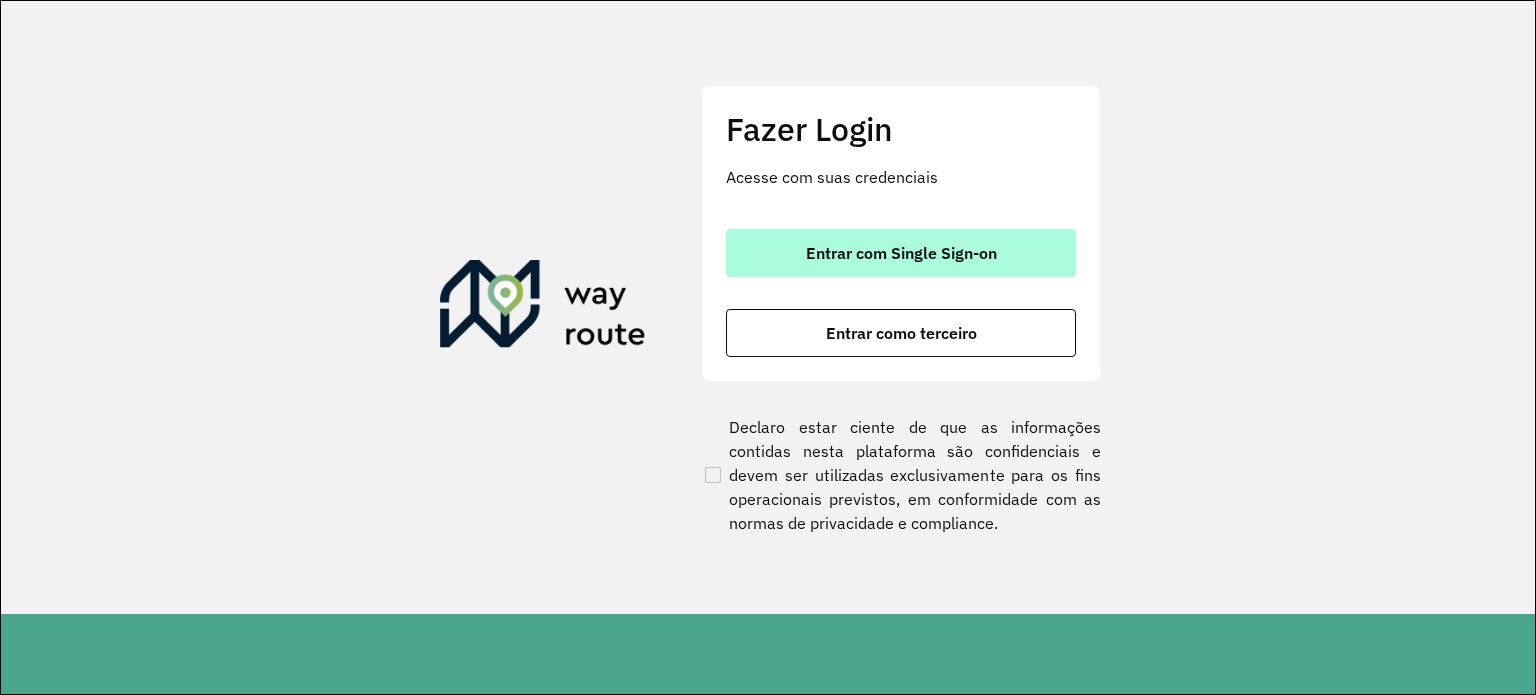 click on "Entrar com Single Sign-on" at bounding box center (901, 253) 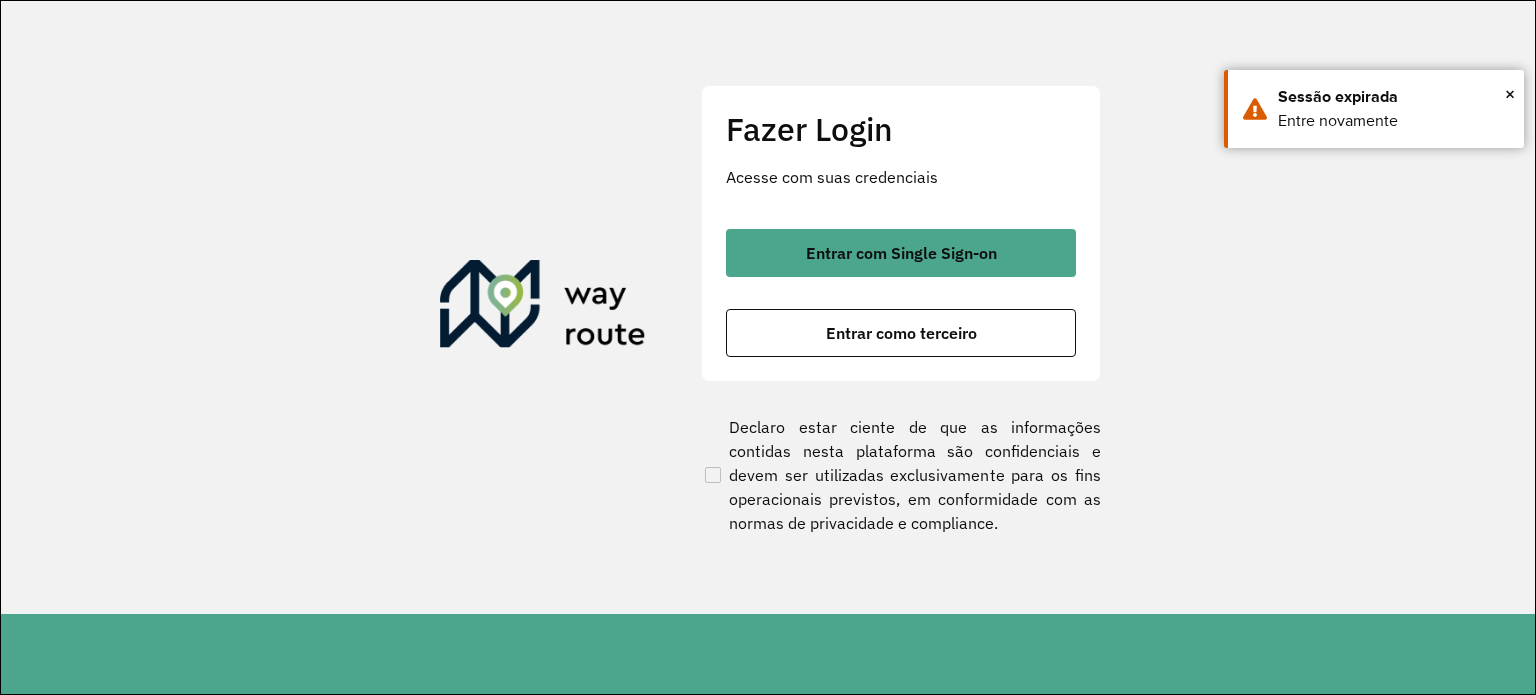 scroll, scrollTop: 0, scrollLeft: 0, axis: both 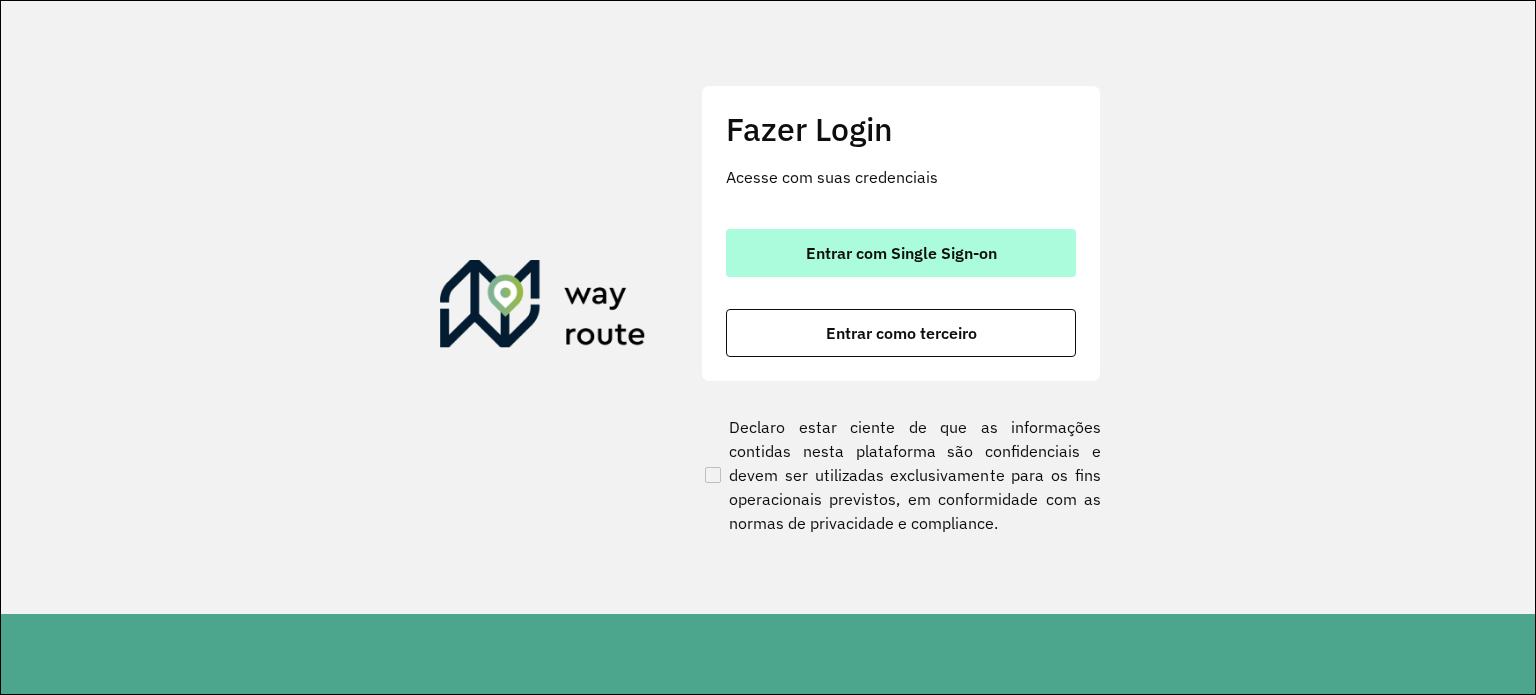click on "Entrar com Single Sign-on" at bounding box center (901, 253) 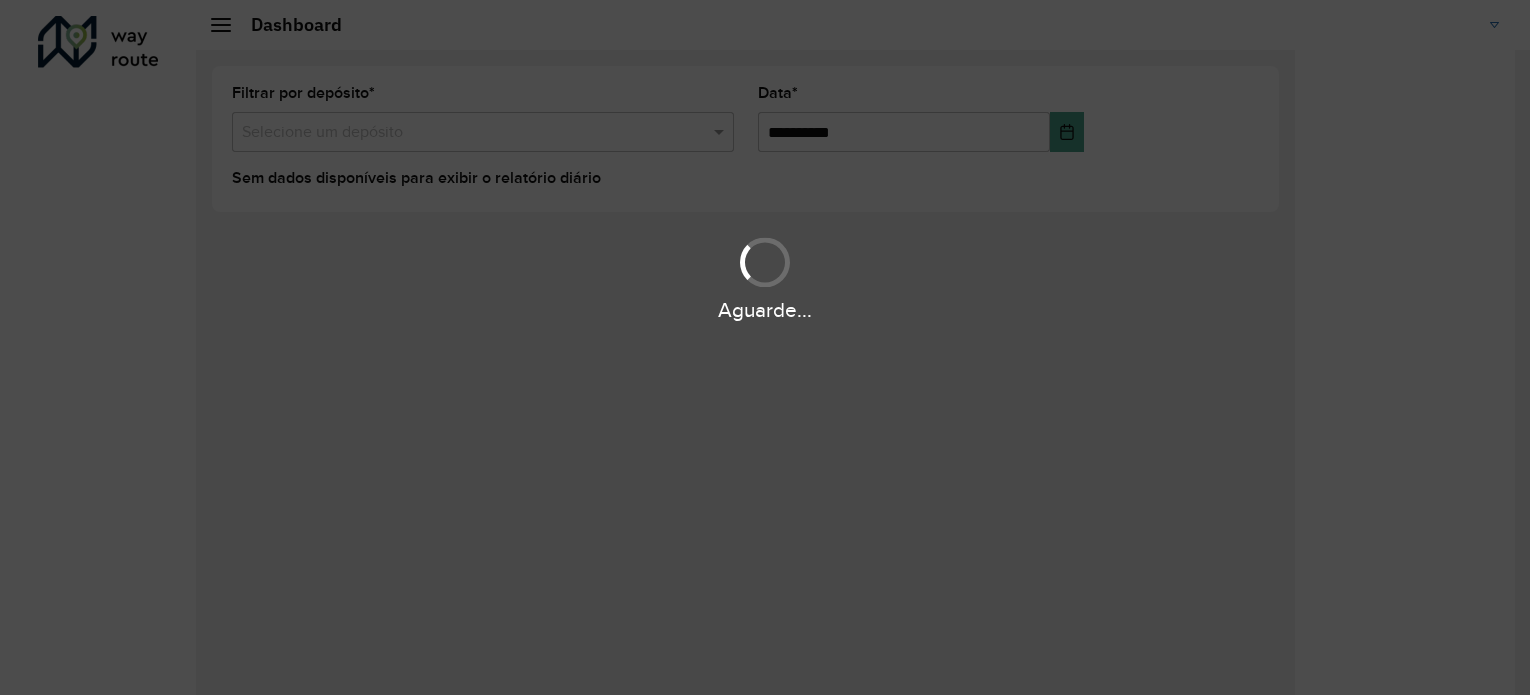 scroll, scrollTop: 0, scrollLeft: 0, axis: both 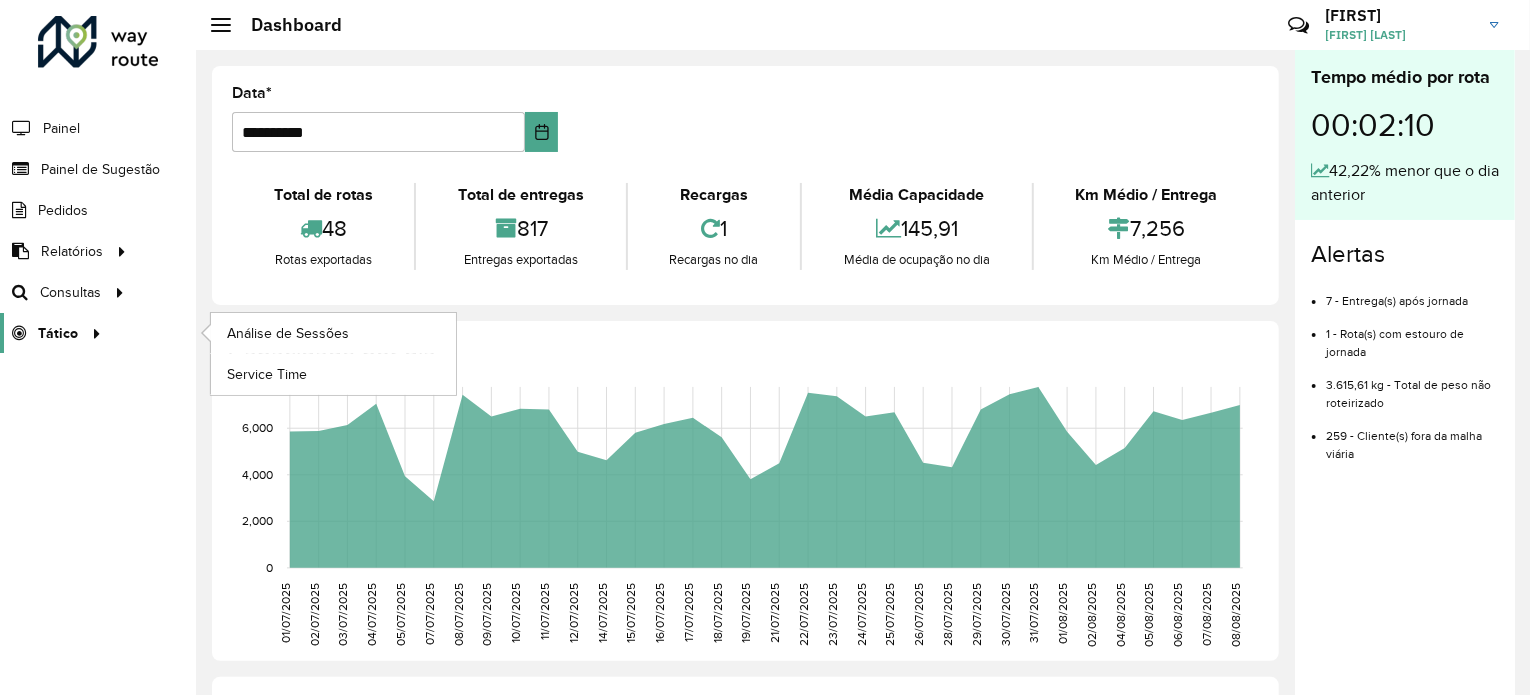 click 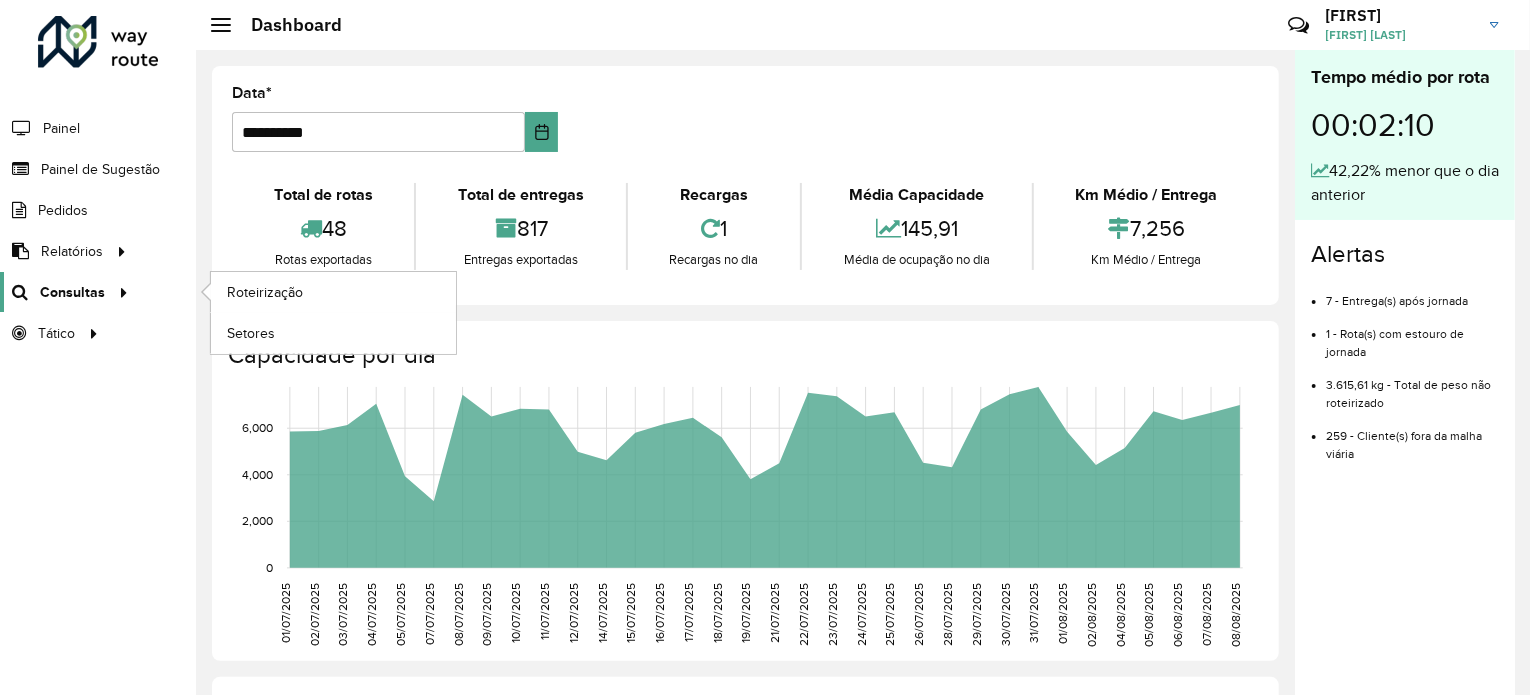 click 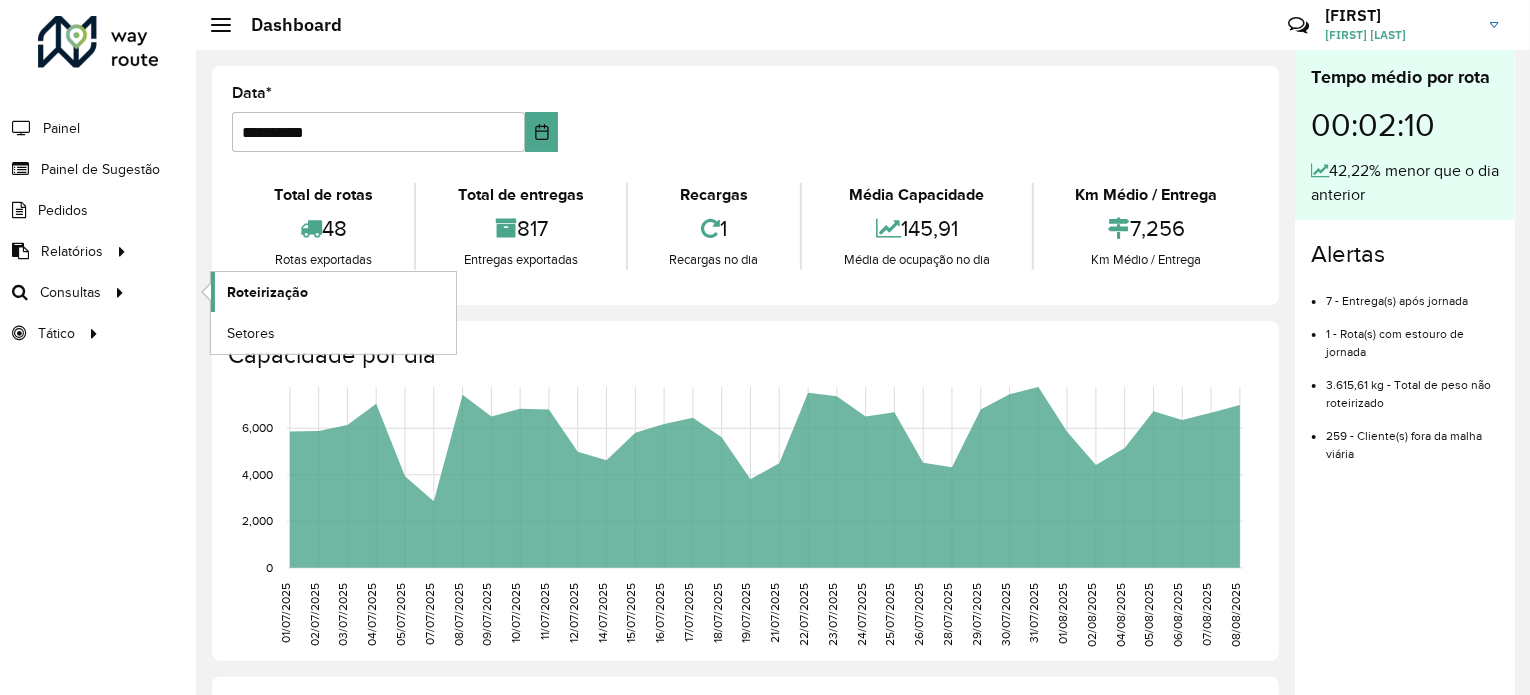 click on "Roteirização" 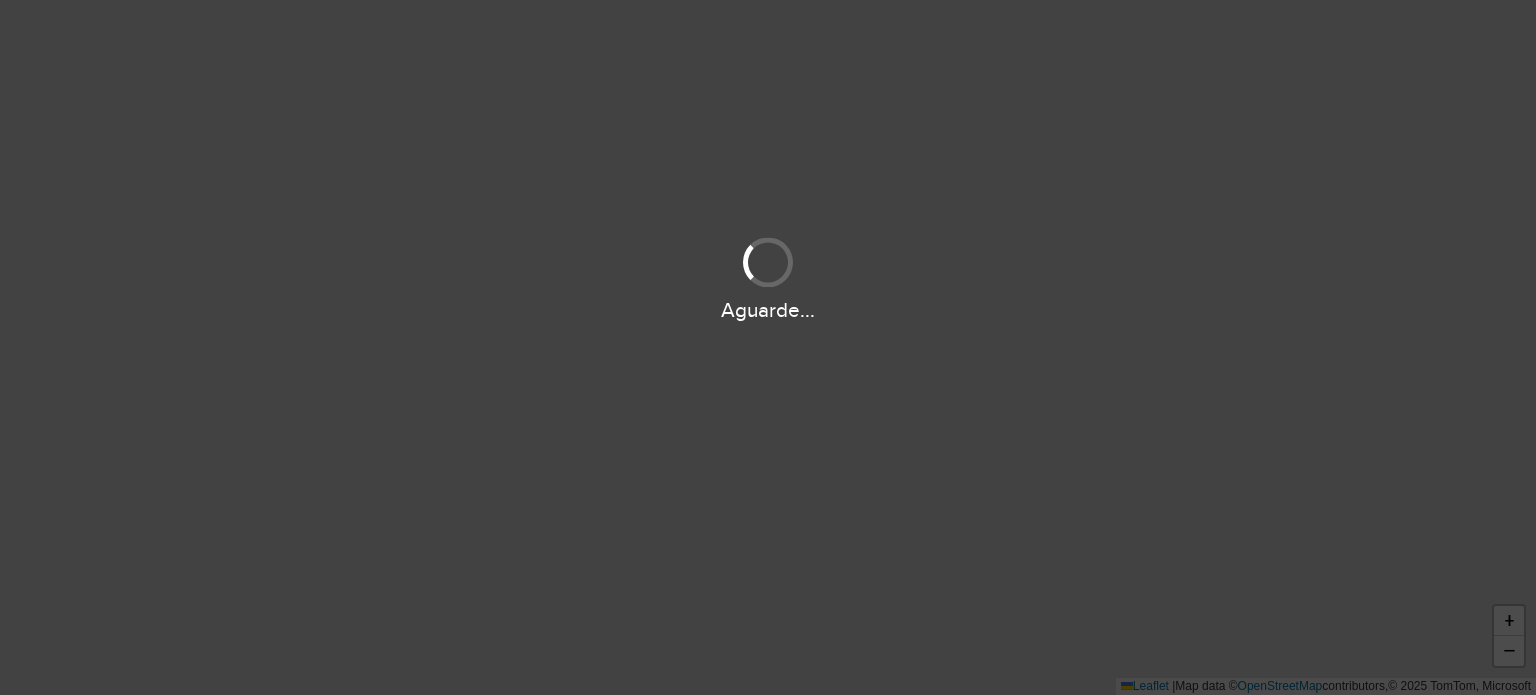 scroll, scrollTop: 0, scrollLeft: 0, axis: both 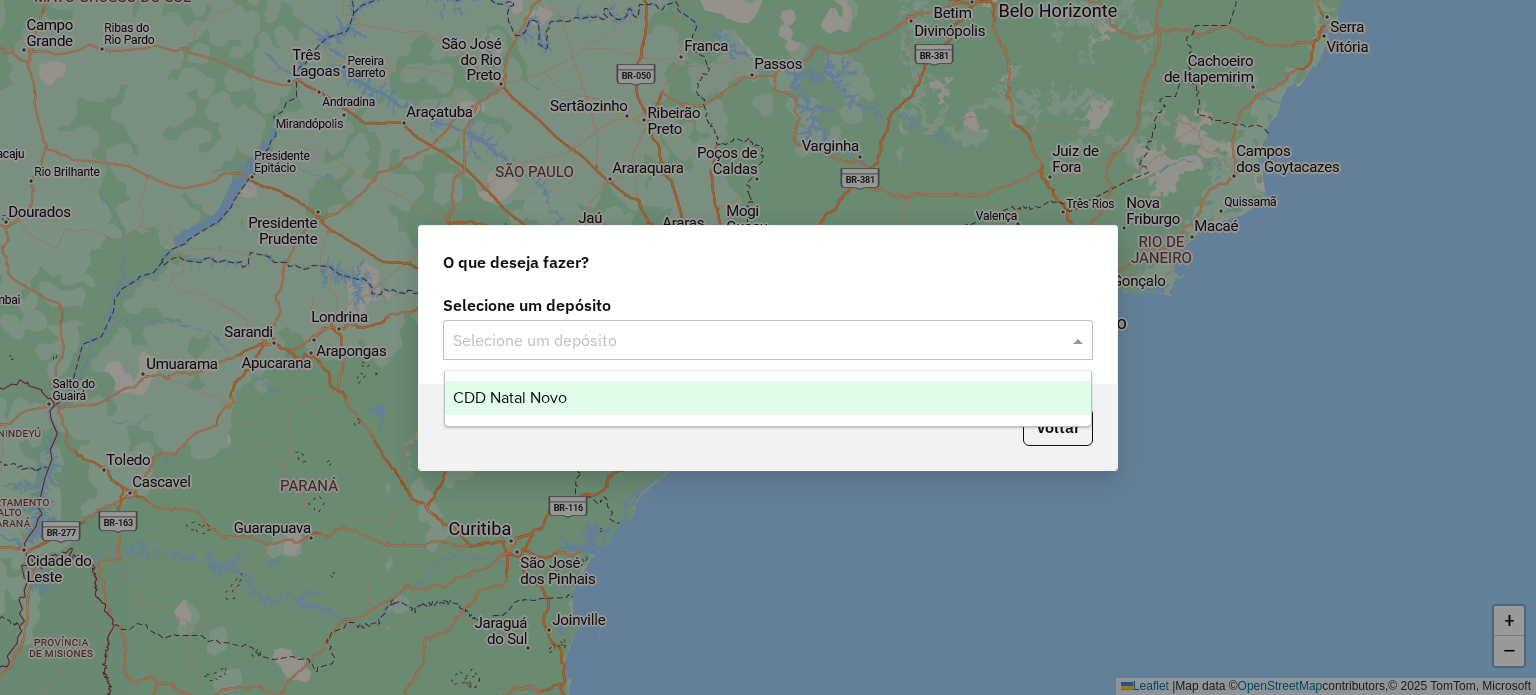 click 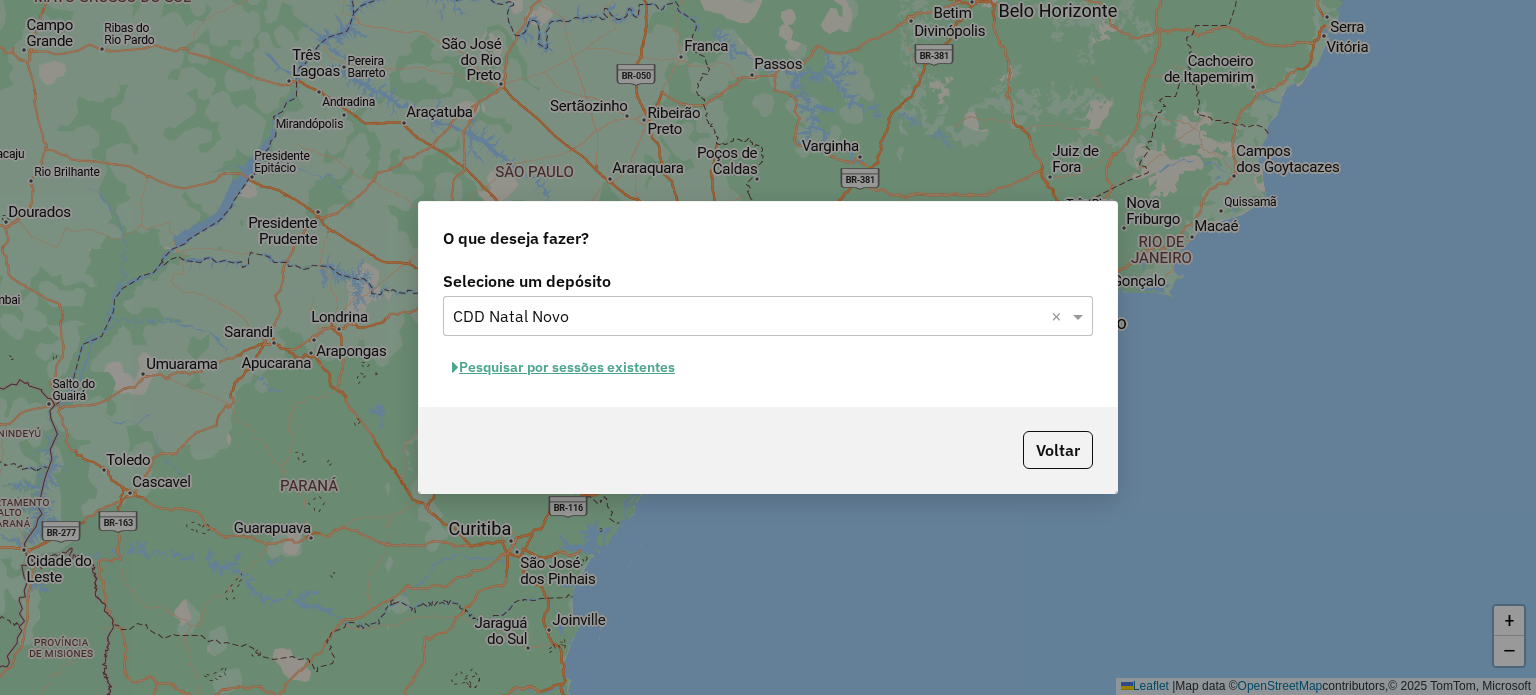 click on "Pesquisar por sessões existentes" 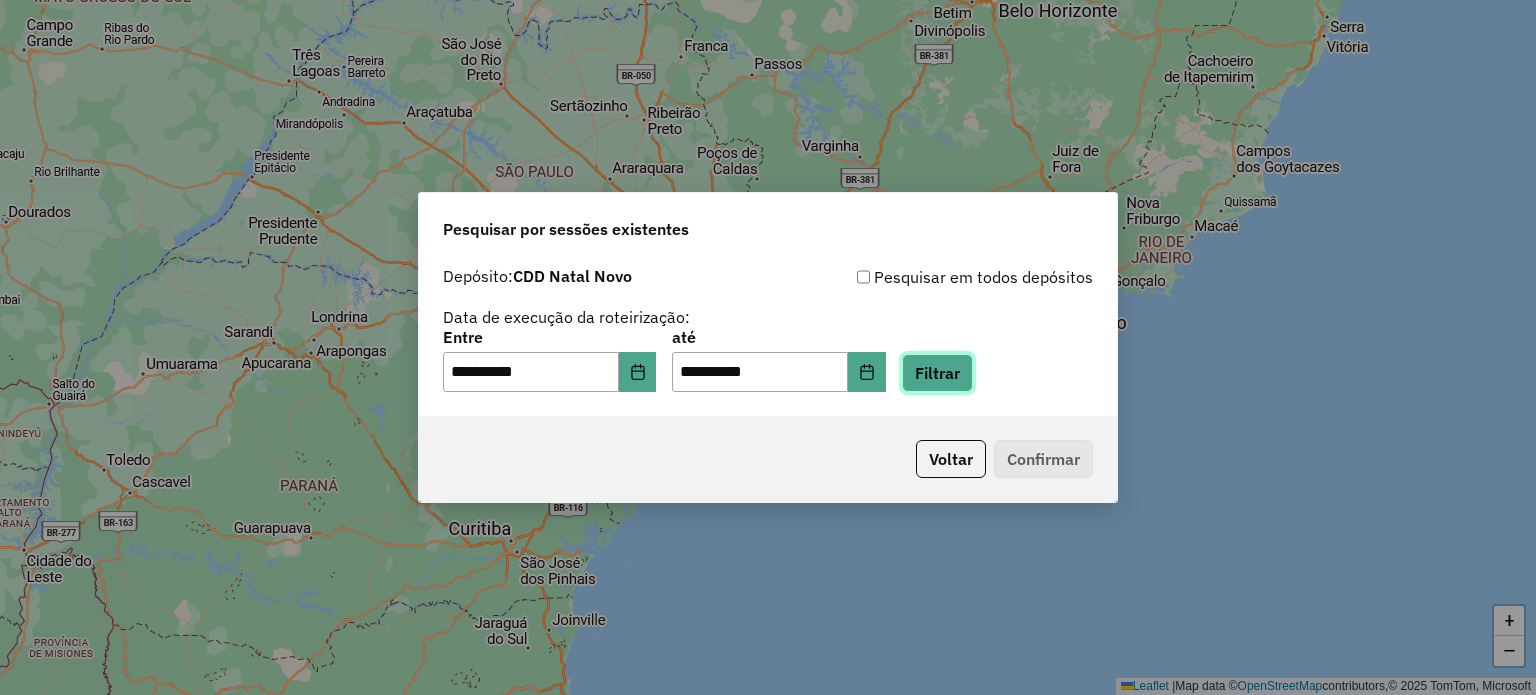 drag, startPoint x: 955, startPoint y: 383, endPoint x: 928, endPoint y: 395, distance: 29.546574 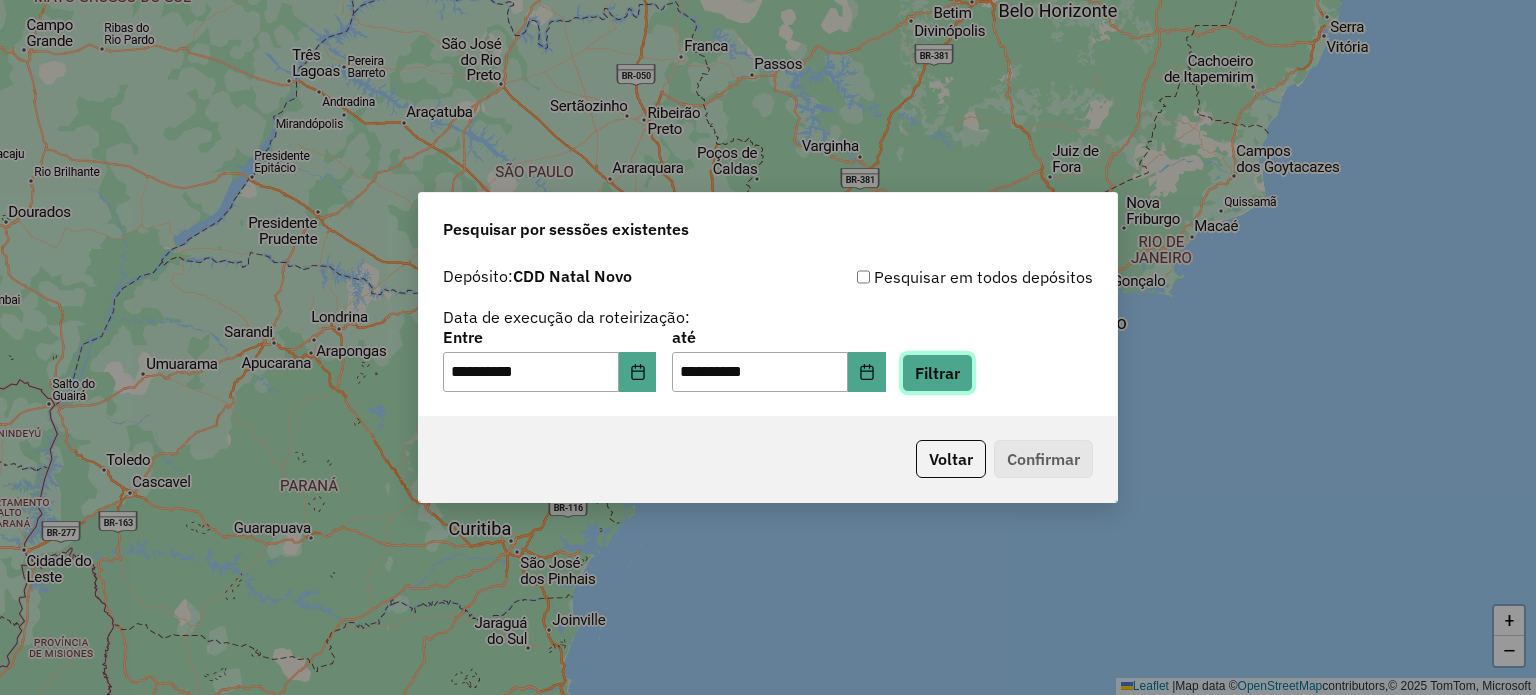 click on "Filtrar" 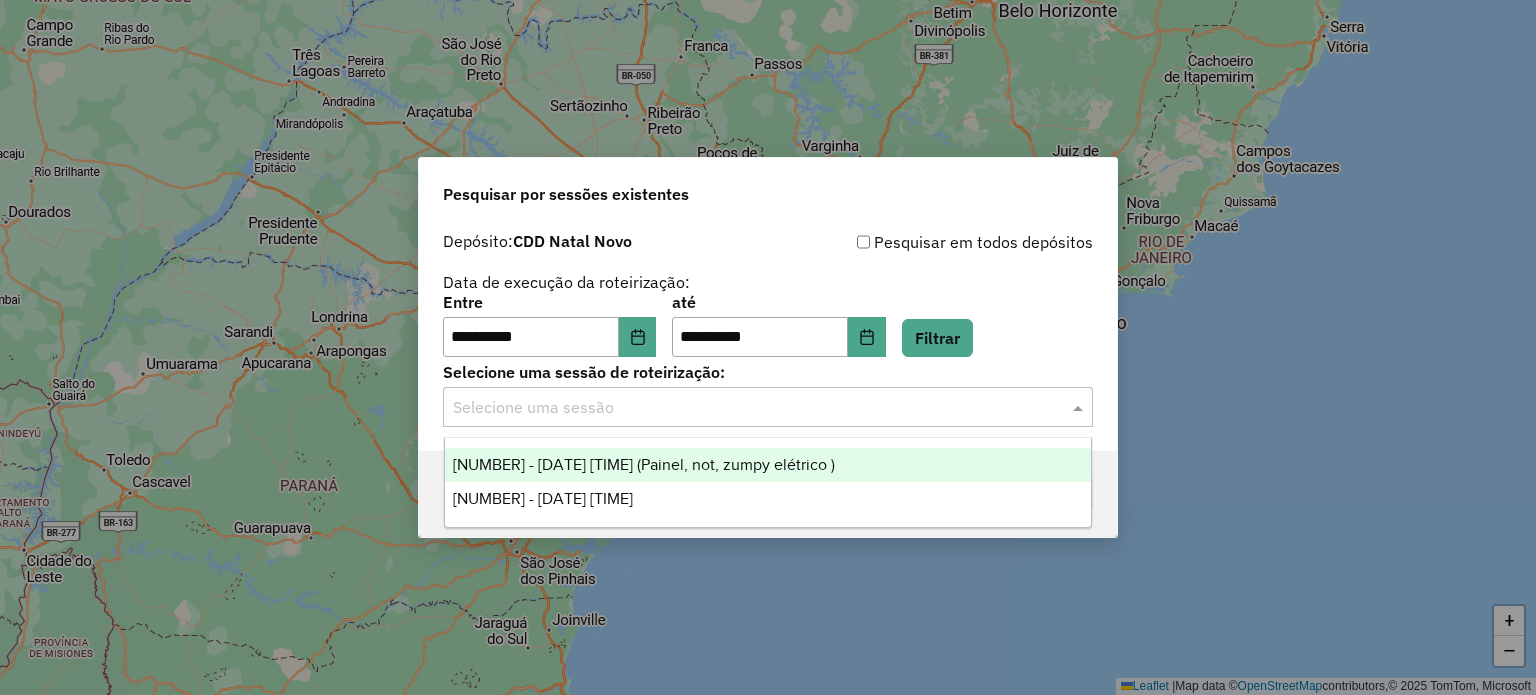 click 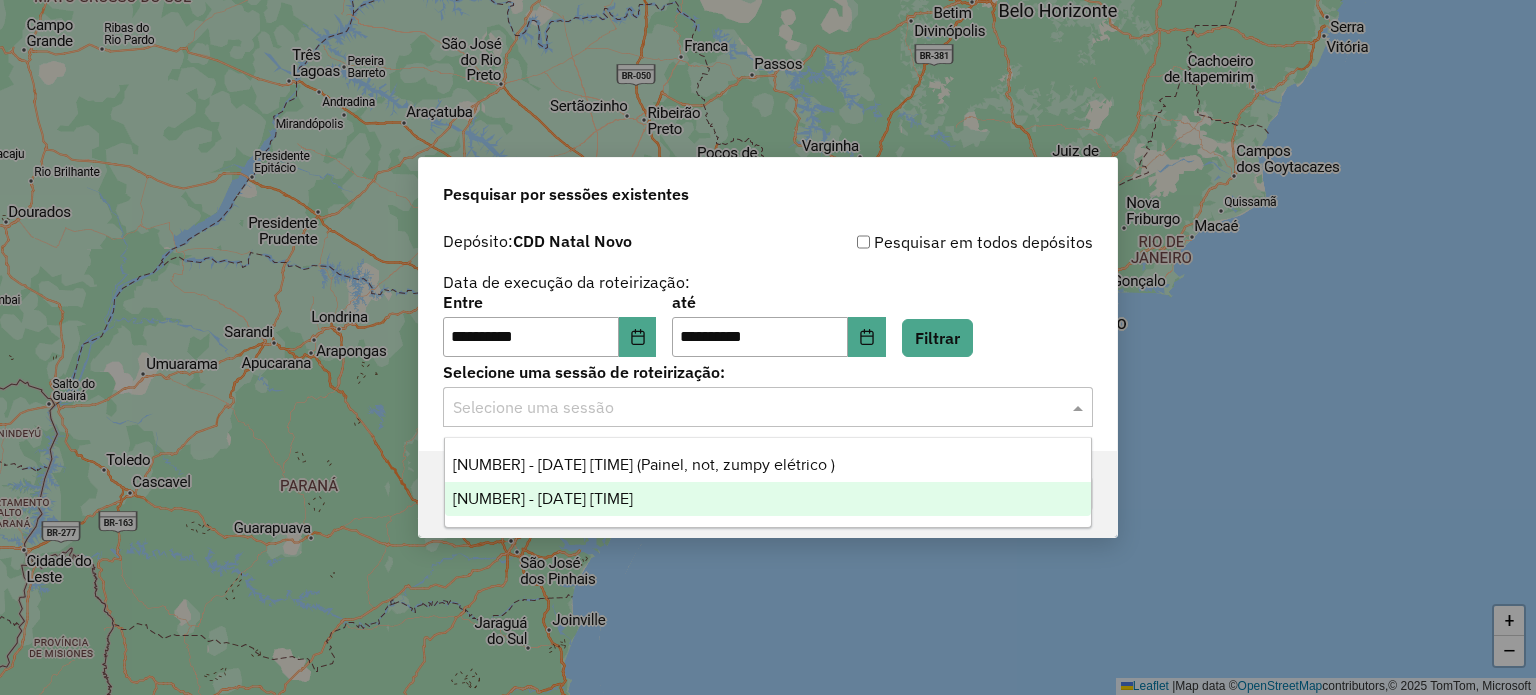 click on "1226372 - 08/08/2025 20:44" at bounding box center (543, 498) 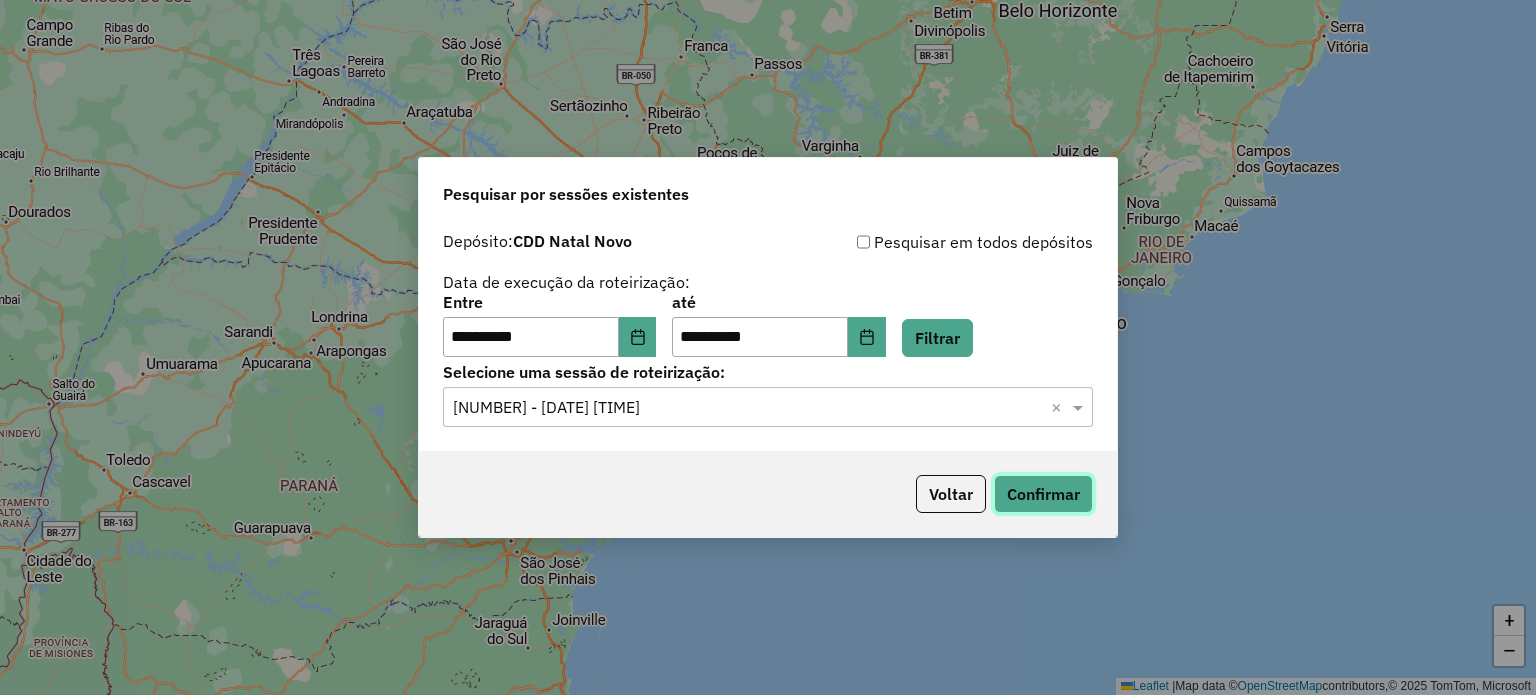click on "Confirmar" 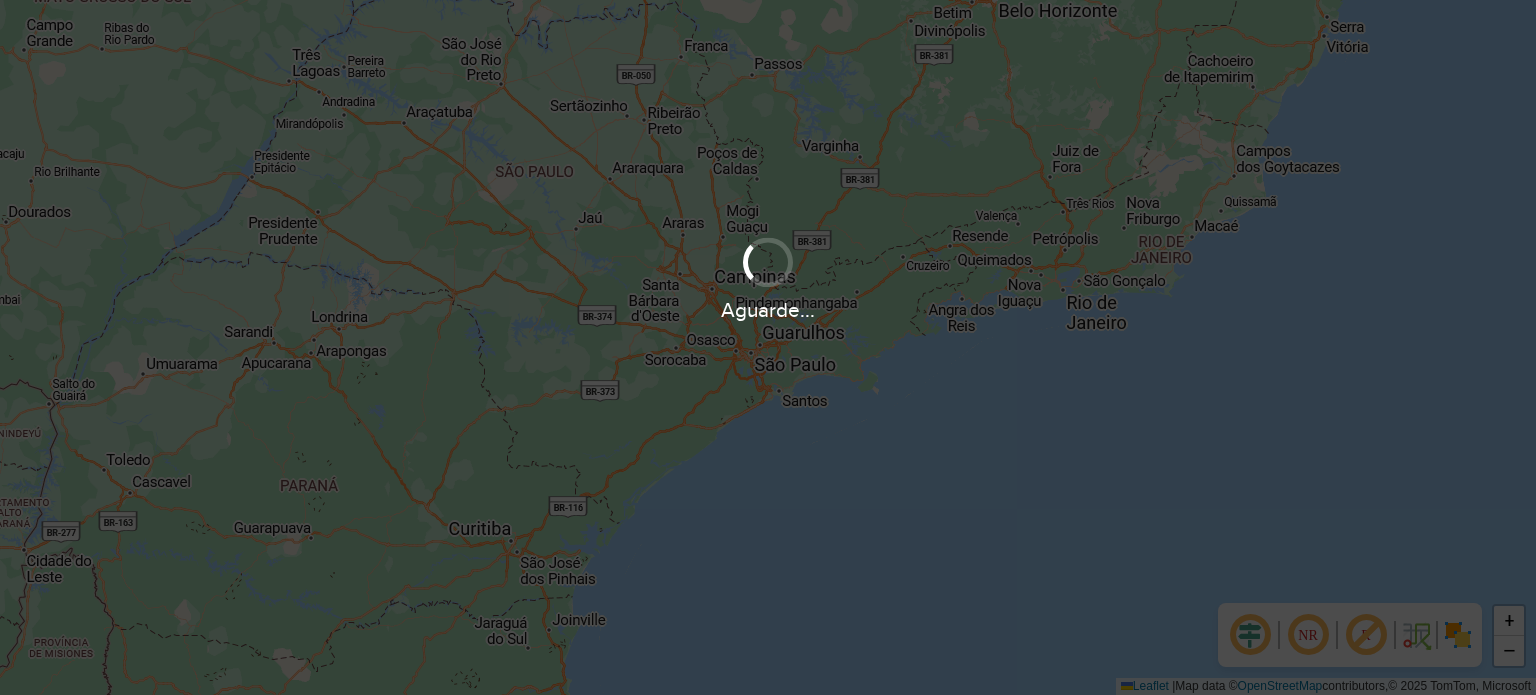 scroll, scrollTop: 0, scrollLeft: 0, axis: both 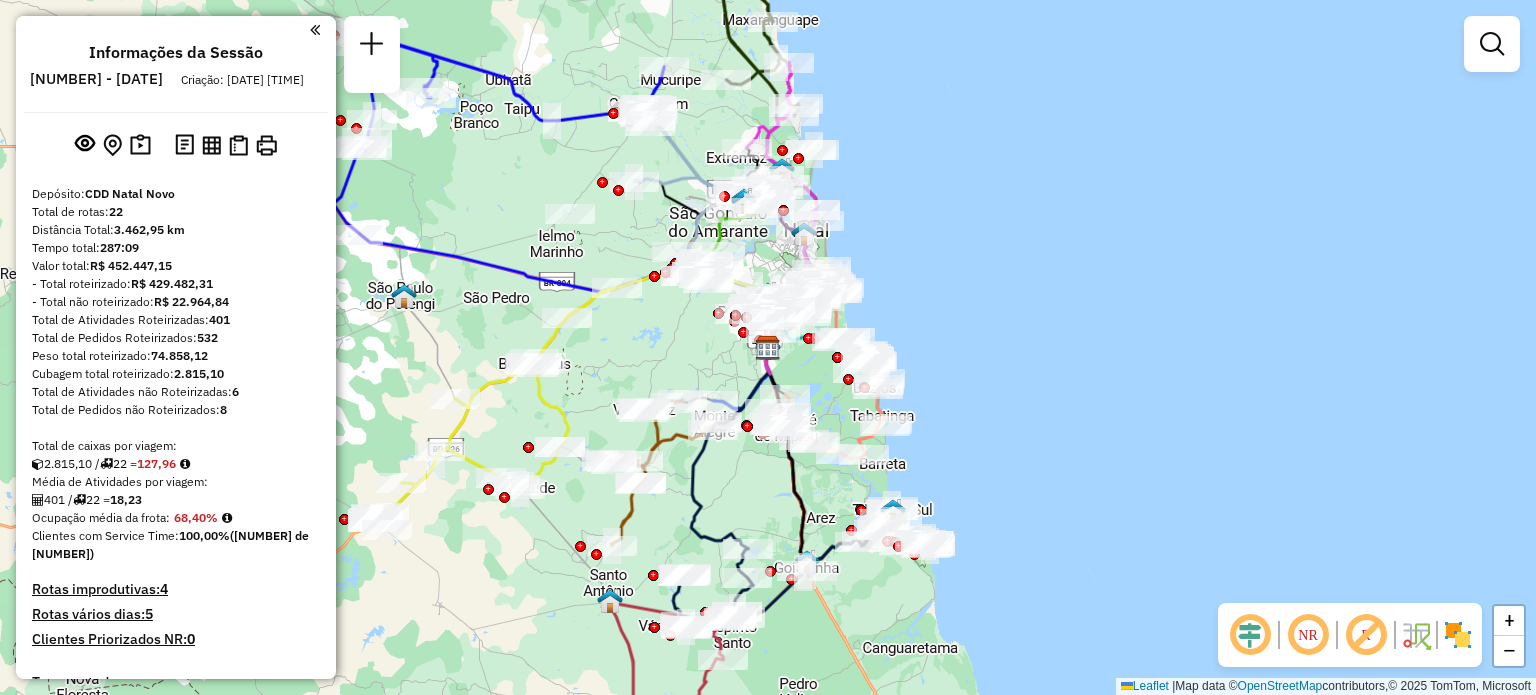 click at bounding box center [172, 29] 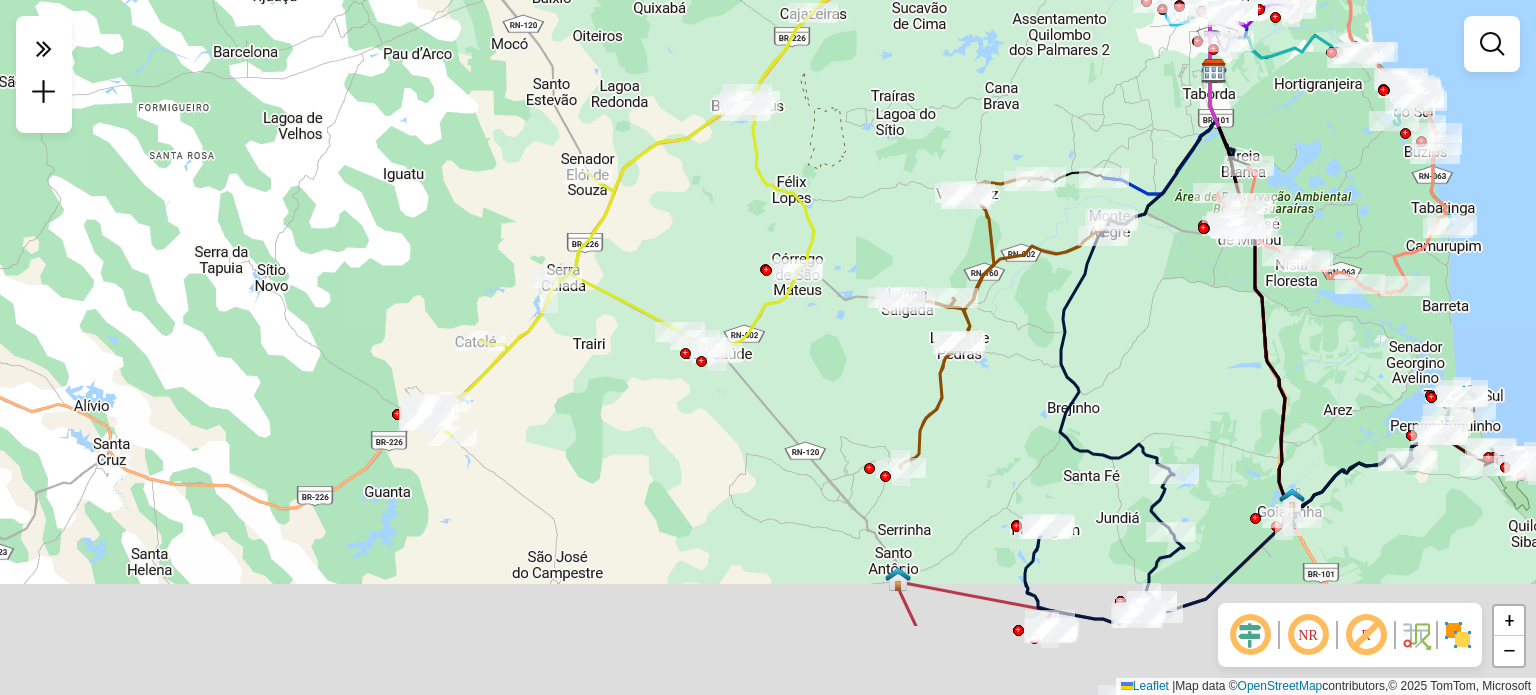 drag, startPoint x: 422, startPoint y: 388, endPoint x: 408, endPoint y: 309, distance: 80.23092 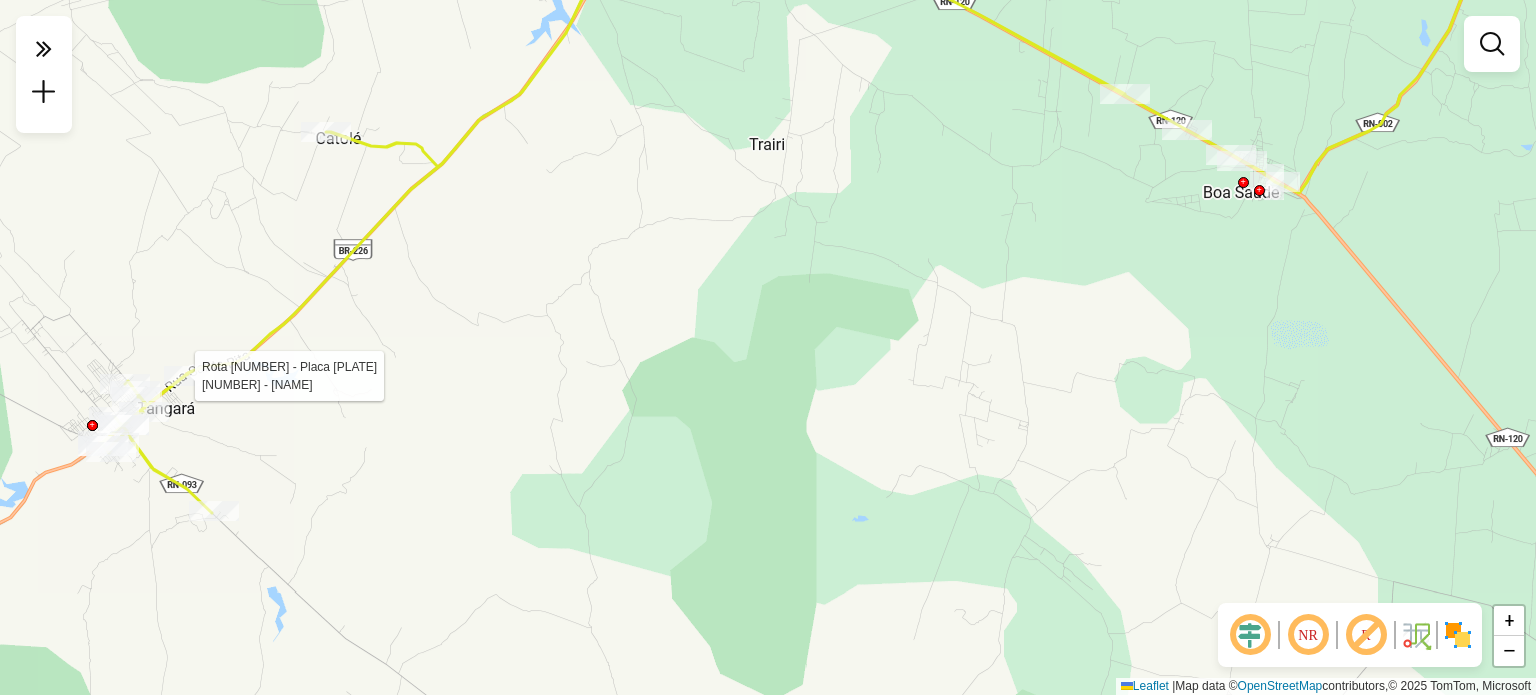 select on "**********" 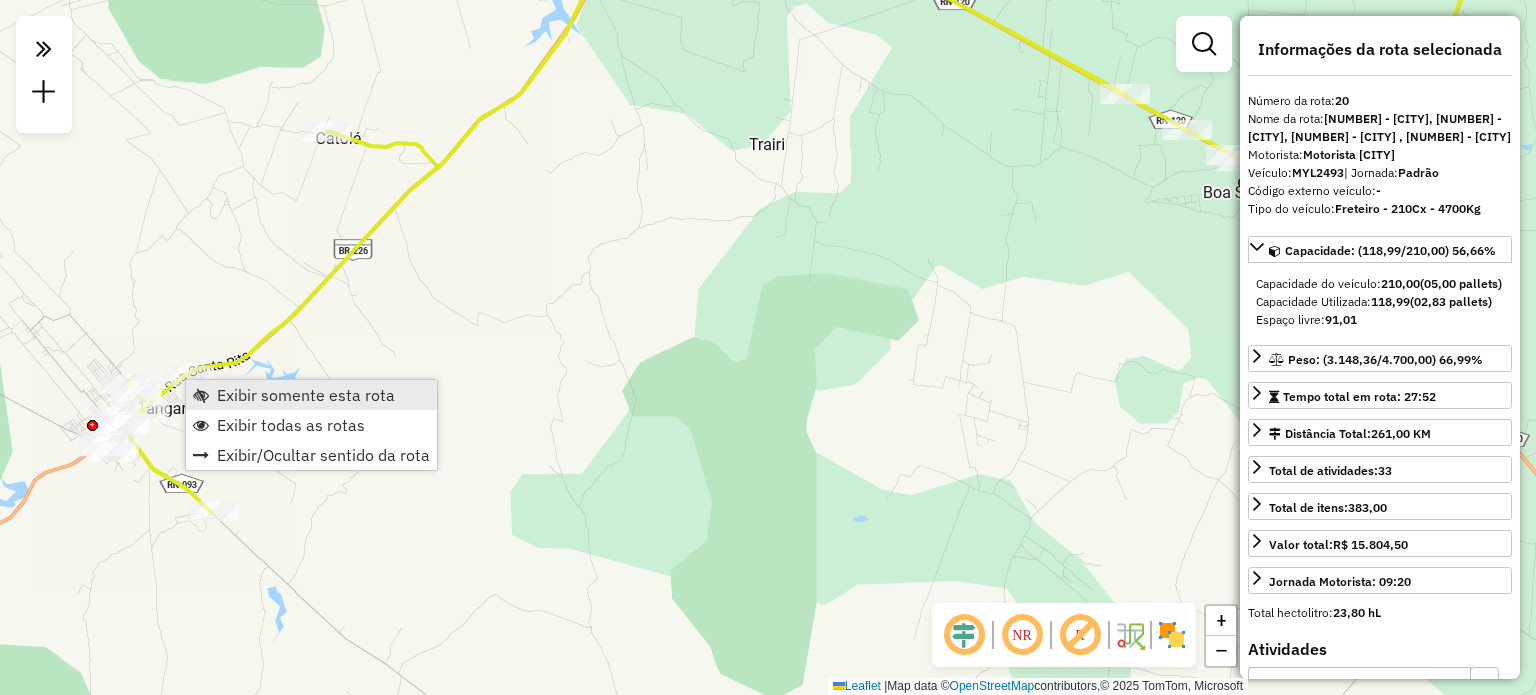 click on "Exibir somente esta rota" at bounding box center [306, 395] 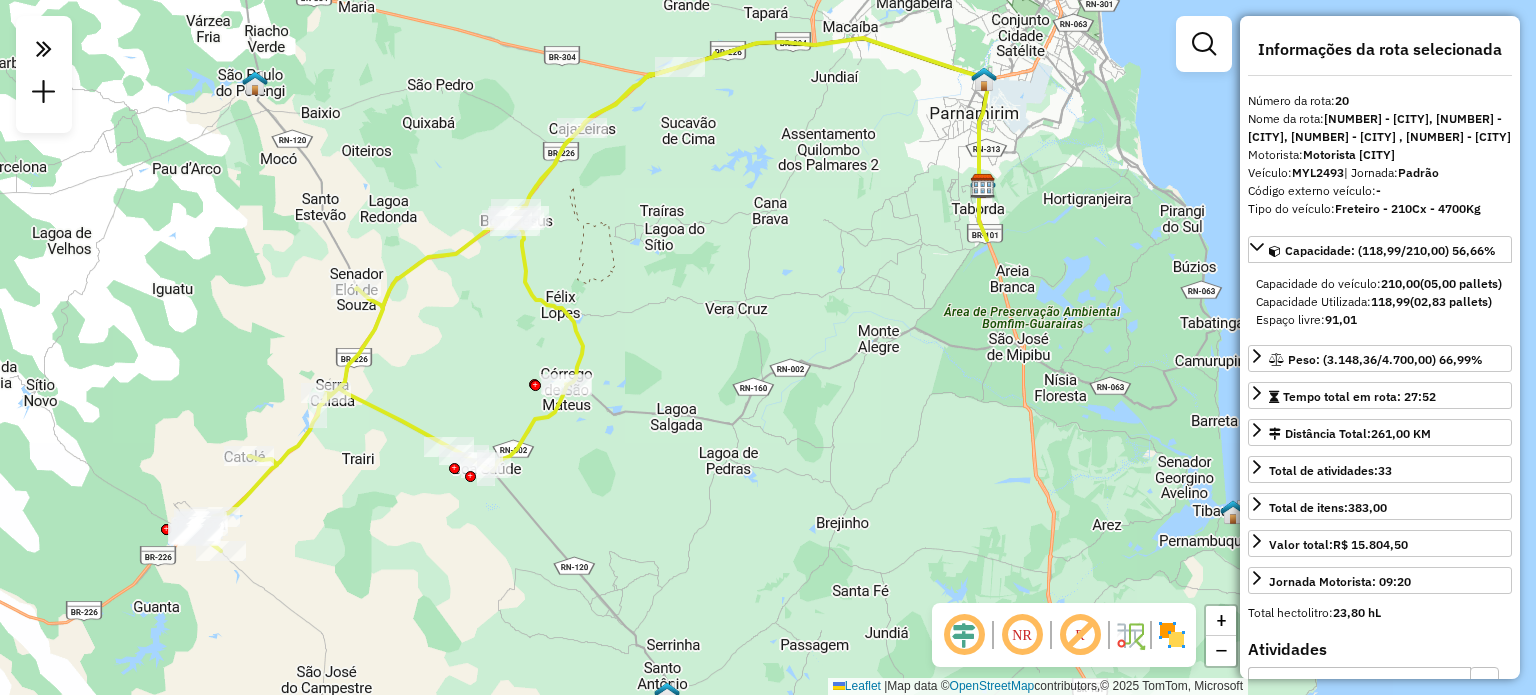 drag, startPoint x: 844, startPoint y: 525, endPoint x: 663, endPoint y: 476, distance: 187.51534 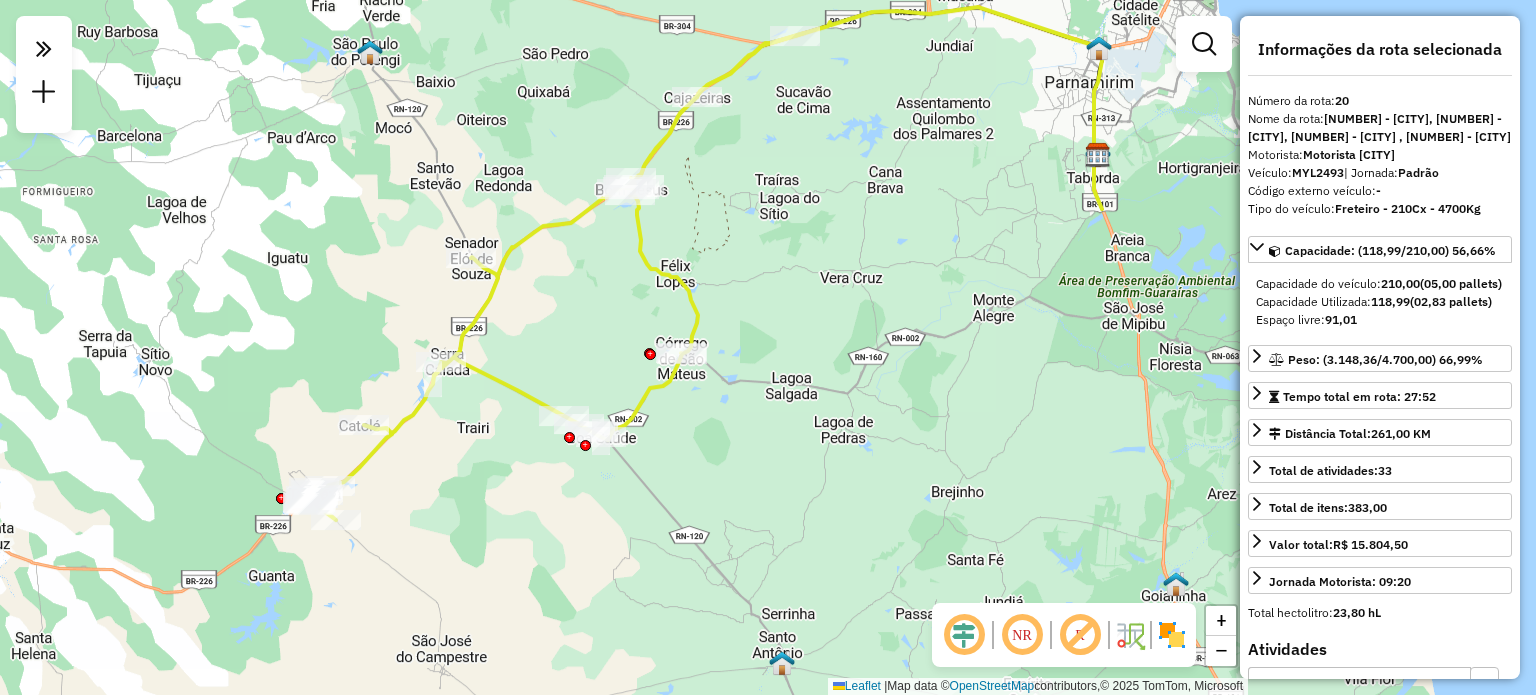 drag, startPoint x: 443, startPoint y: 368, endPoint x: 566, endPoint y: 335, distance: 127.349915 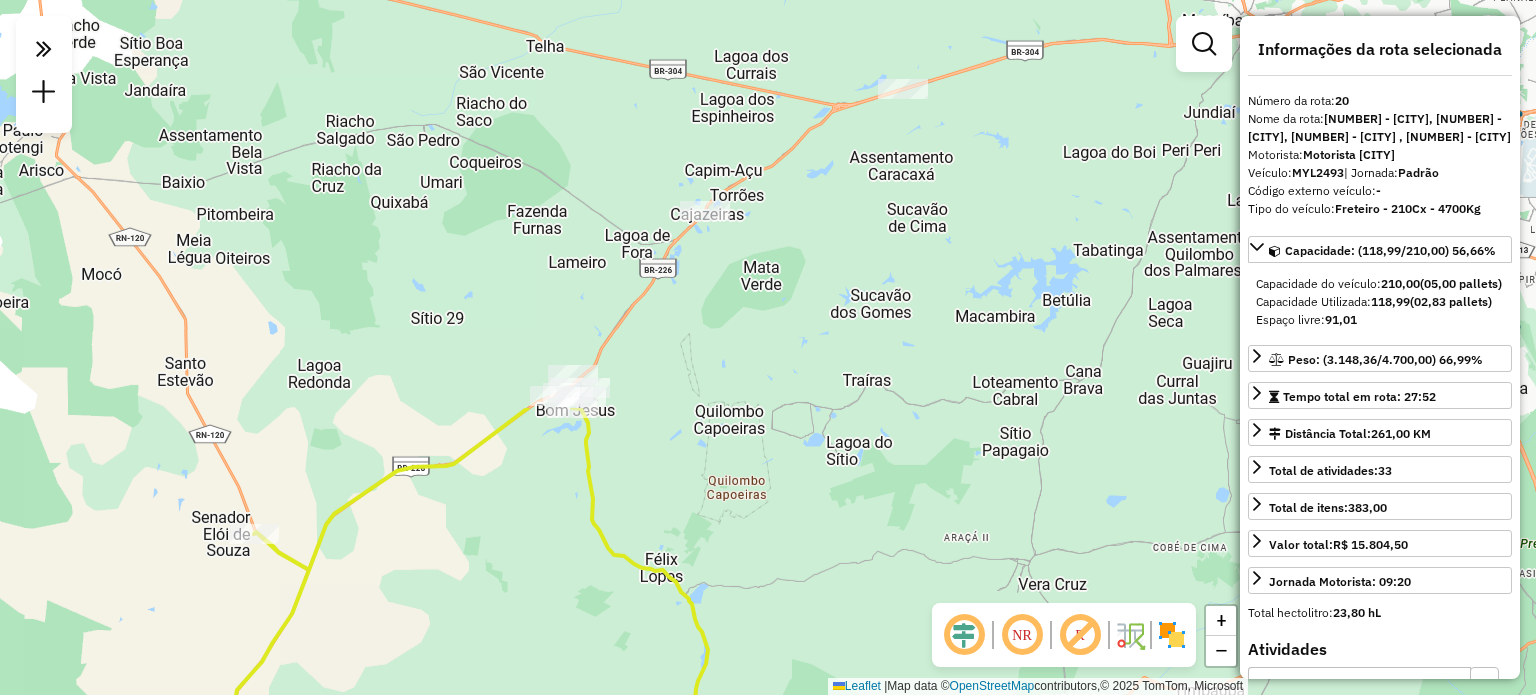 drag, startPoint x: 721, startPoint y: 282, endPoint x: 455, endPoint y: 721, distance: 513.3001 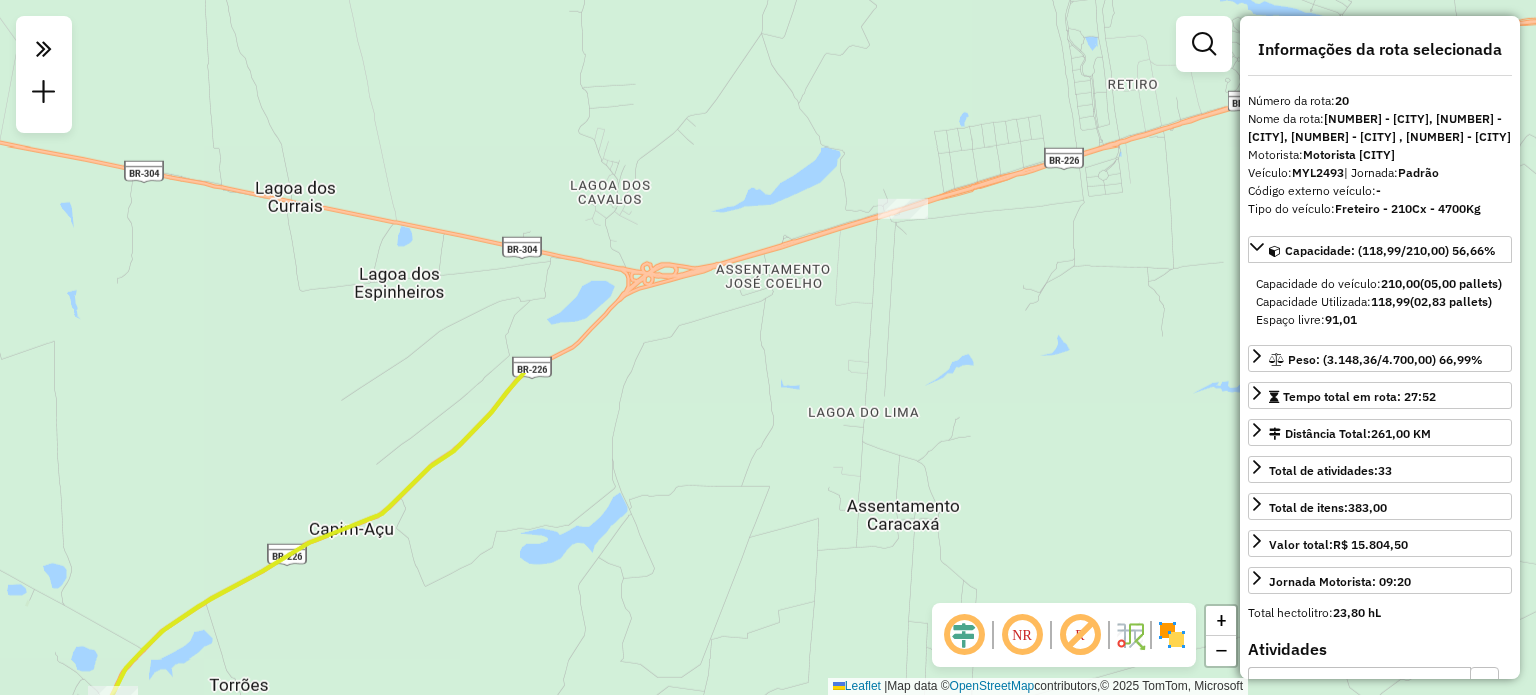 drag, startPoint x: 914, startPoint y: 84, endPoint x: 876, endPoint y: 224, distance: 145.0655 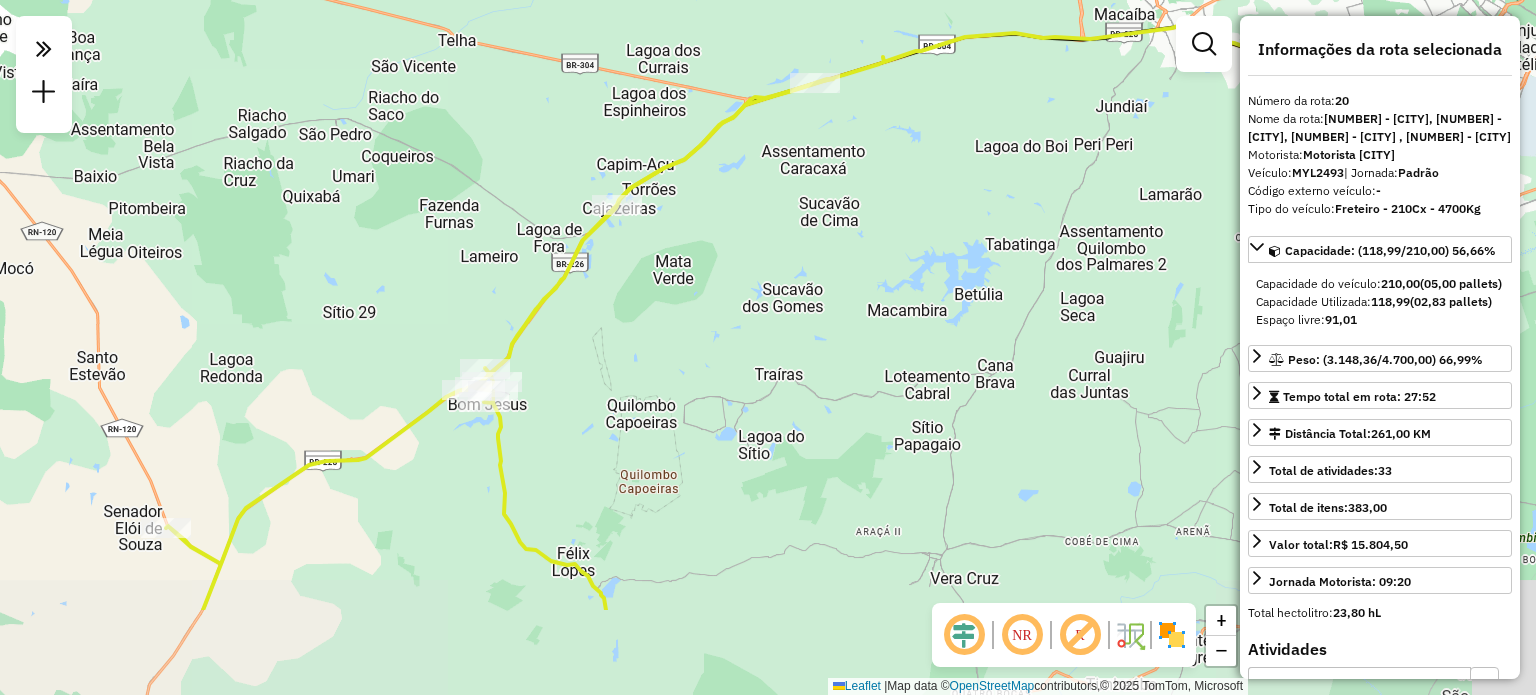 drag, startPoint x: 518, startPoint y: 403, endPoint x: 492, endPoint y: 246, distance: 159.1383 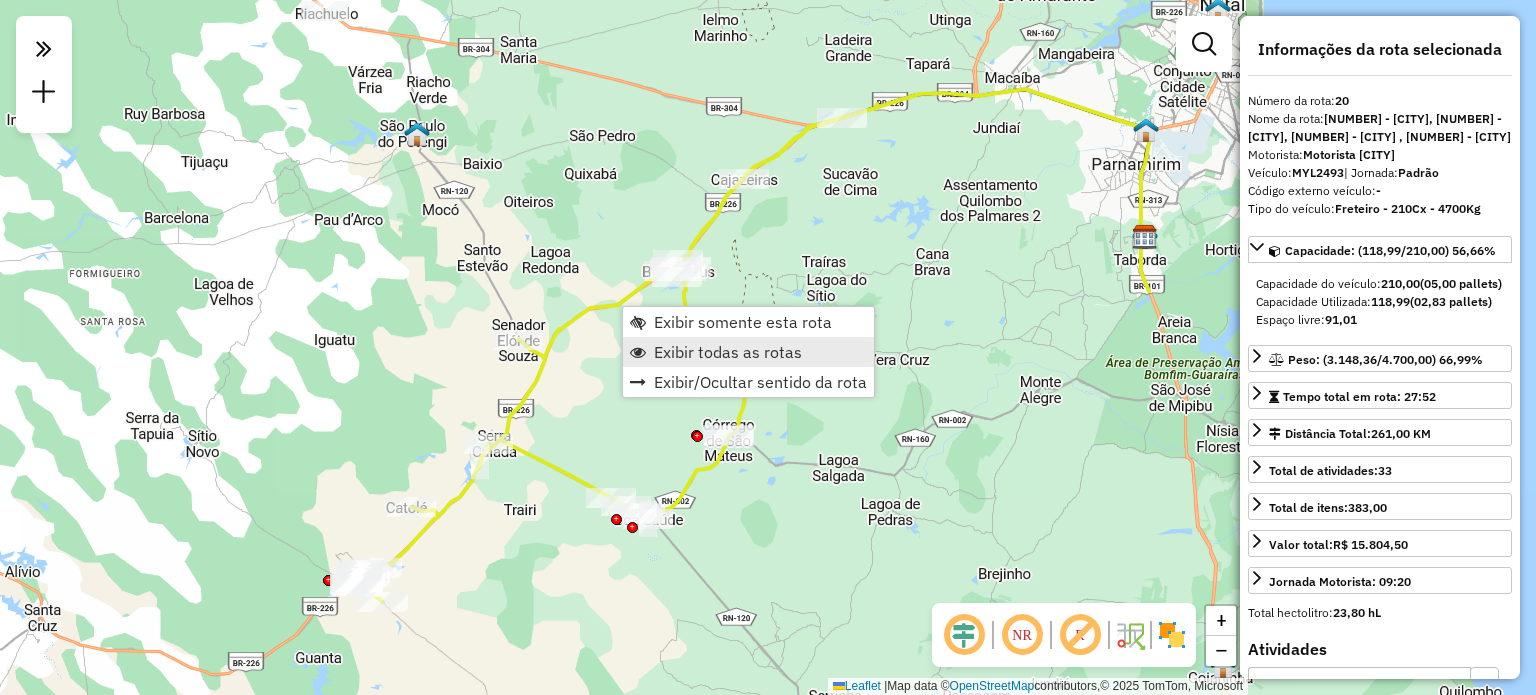 click on "Exibir todas as rotas" at bounding box center (728, 352) 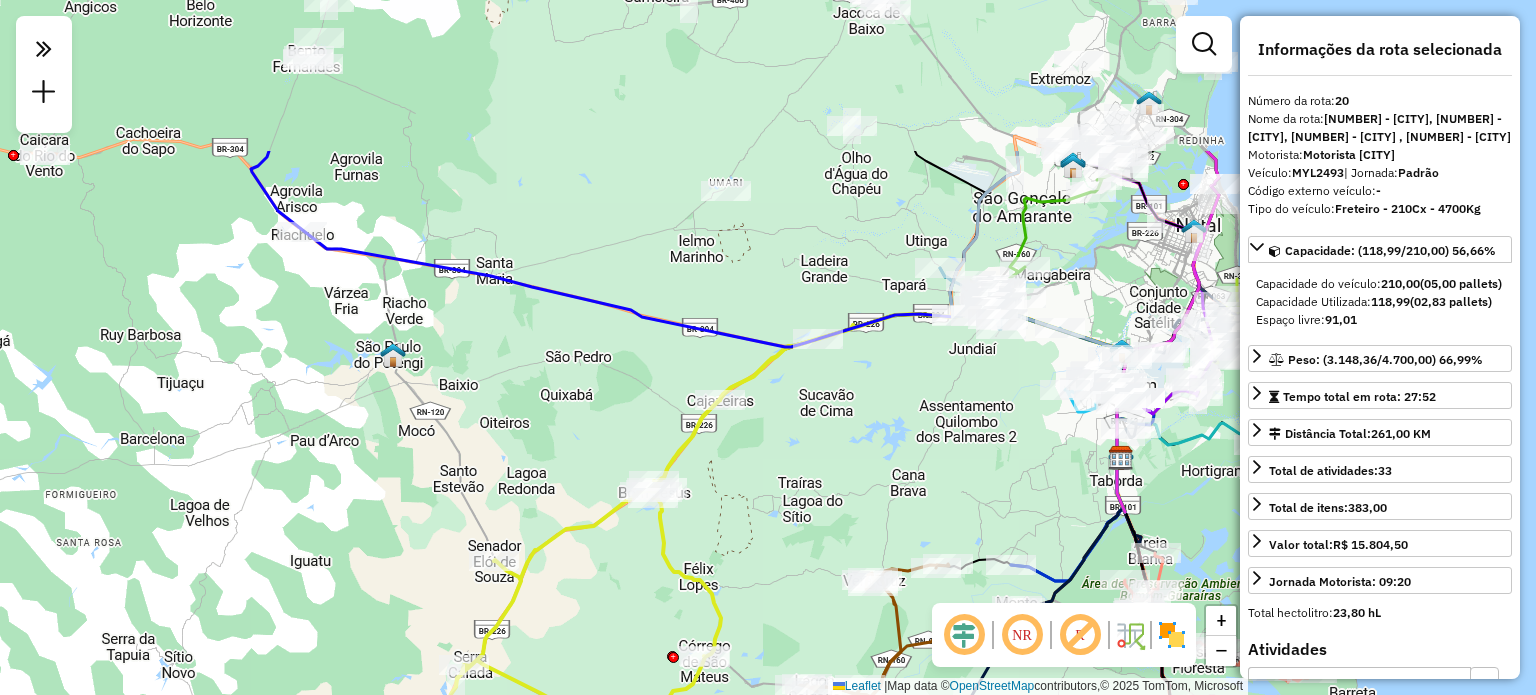 drag, startPoint x: 845, startPoint y: 375, endPoint x: 821, endPoint y: 575, distance: 201.43486 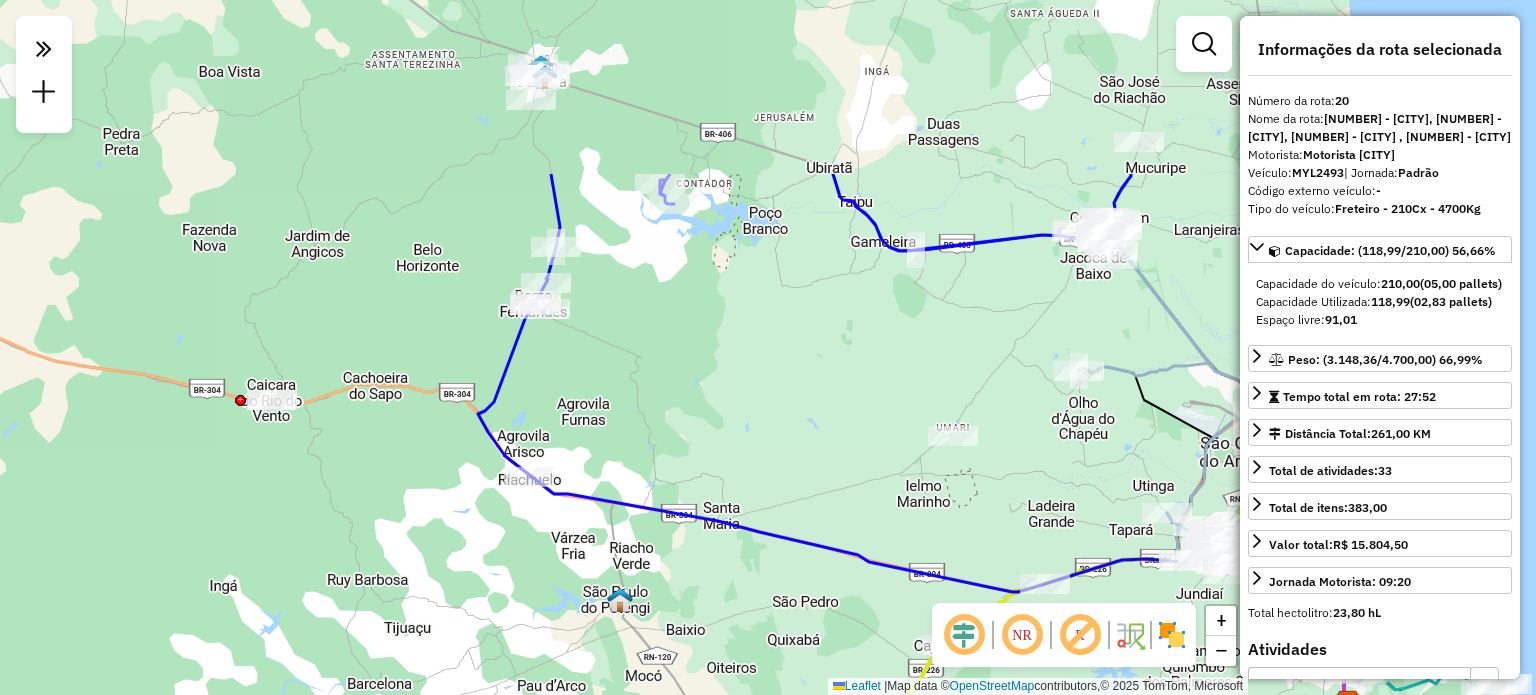 drag, startPoint x: 514, startPoint y: 181, endPoint x: 684, endPoint y: 412, distance: 286.8118 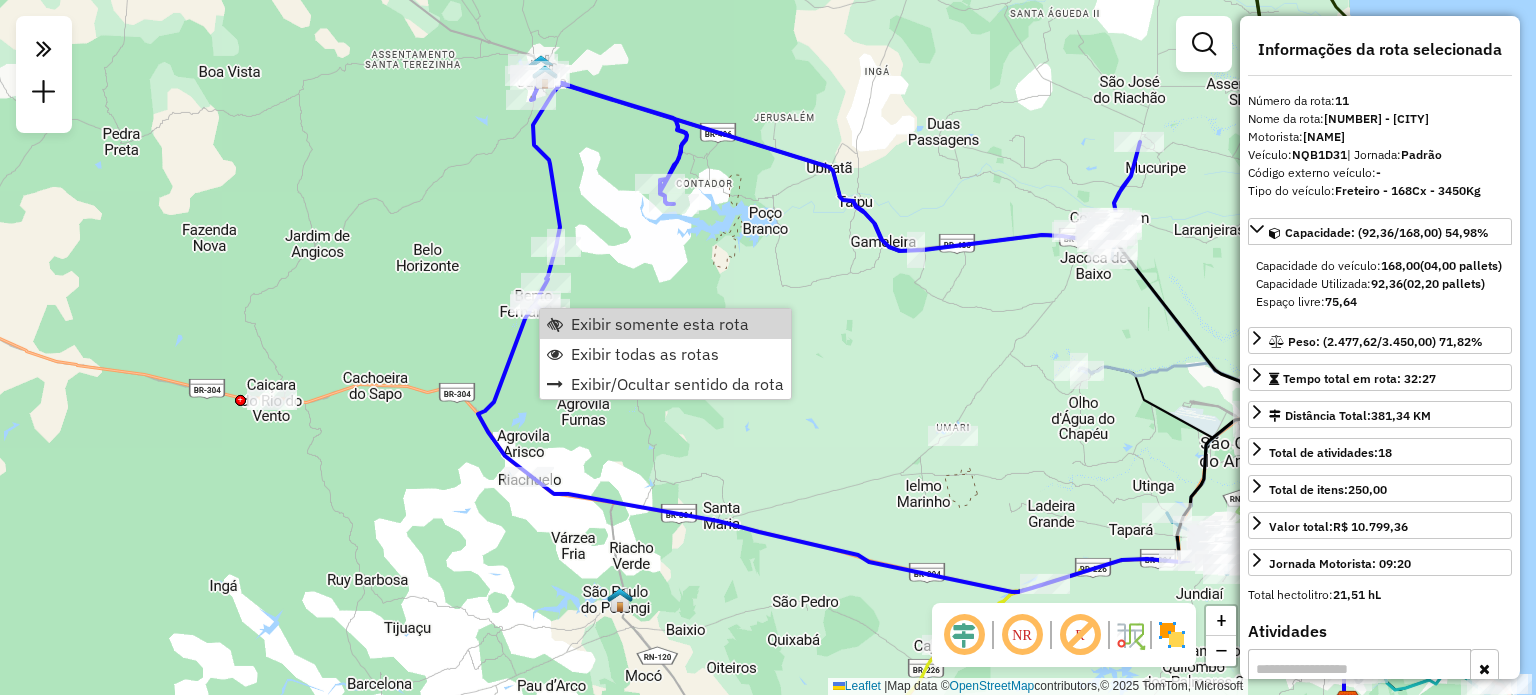 click on "Rota [NUMBER] - Placa [PLATE] [NUMBER] - [NAME] Janela de atendimento Grade de atendimento Capacidade Transportadoras Veículos Cliente Pedidos Rotas Selecione os dias de semana para filtrar as janelas de atendimento Seg Ter Qua Qui Sex Sáb Dom Informe o período da janela de atendimento: De: Até: Filtrar exatamente a janela do cliente Considerar janela de atendimento padrão Selecione os dias de semana para filtrar as grades de atendimento Seg Ter Qua Qui Sex Sáb Dom Considerar clientes sem dia de atendimento cadastrado Clientes fora do dia de atendimento selecionado Filtrar as atividades entre os valores definidos abaixo: Peso mínimo: Peso máximo: Cubagem mínima: Cubagem máxima: De: Até: Filtrar as atividades entre o tempo de atendimento definido abaixo: De: Até: Considerar capacidade total dos clientes não roteirizados Transportadora: Selecione um ou mais itens Tipo de veículo: Selecione um ou mais itens Veículo: Motorista: Nome: Setor:" 